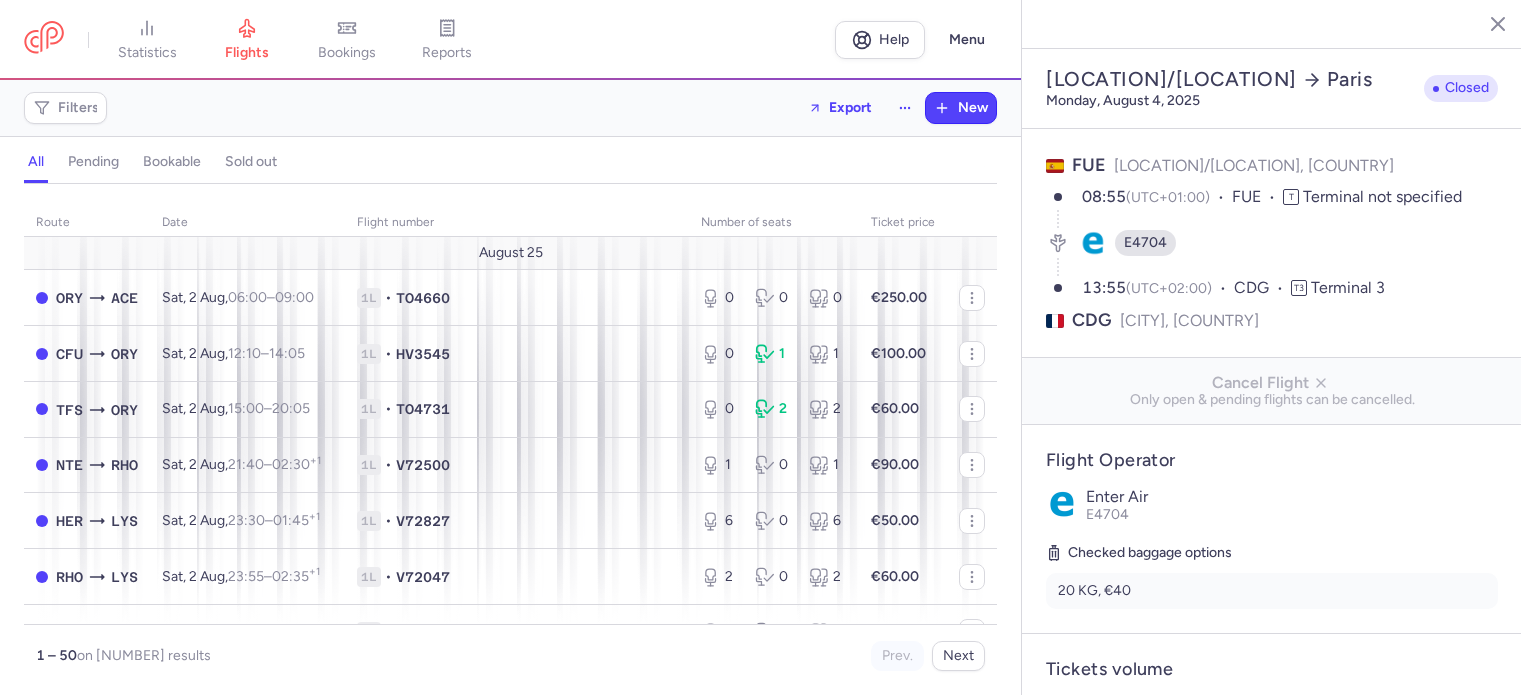 select on "days" 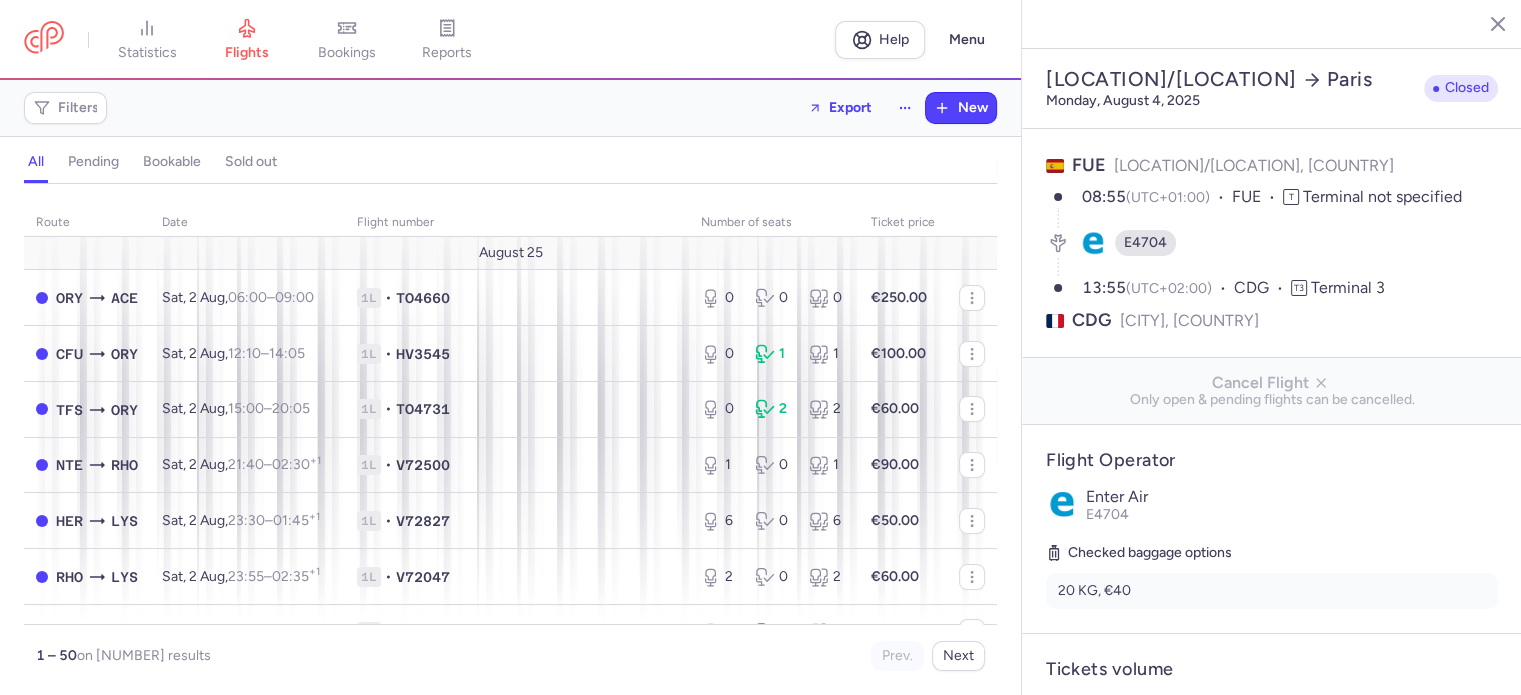scroll, scrollTop: 790, scrollLeft: 0, axis: vertical 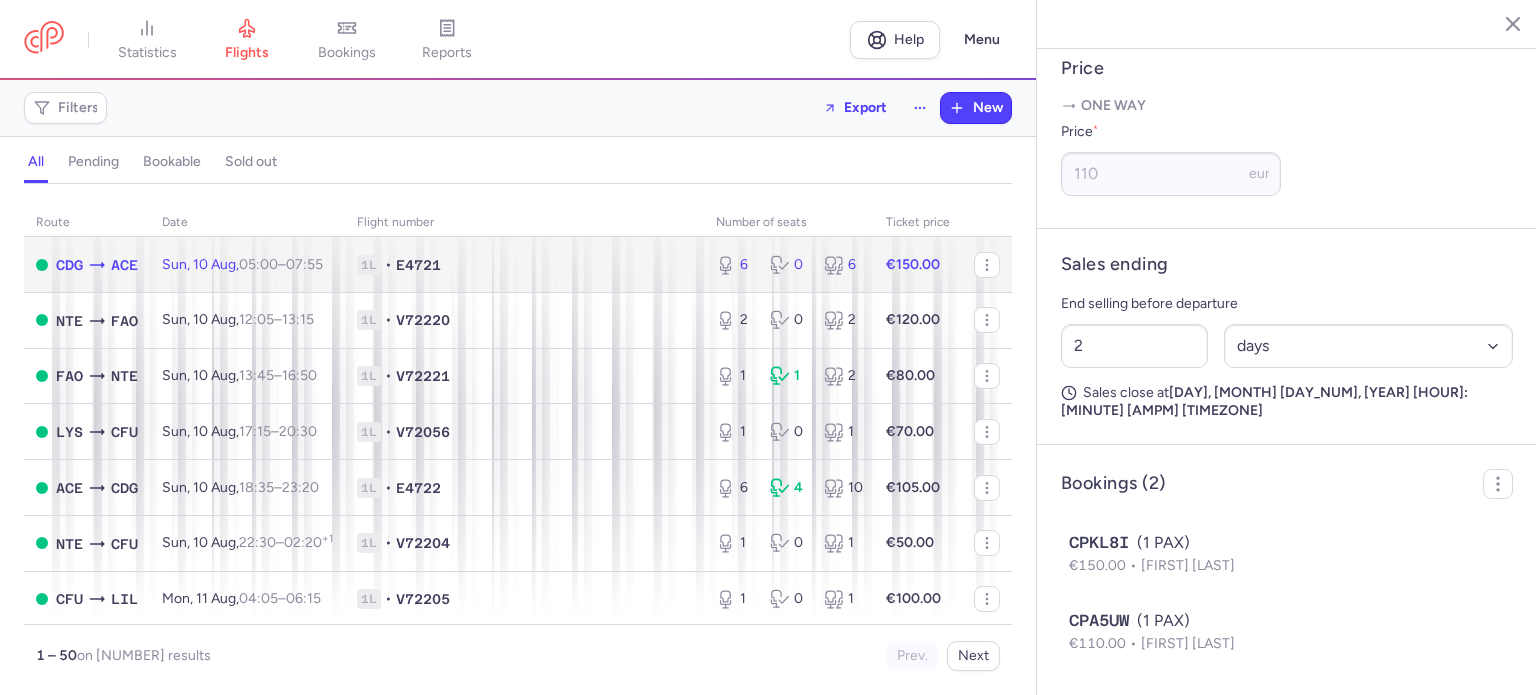 click on "Sun, 10 Aug,  05:00  –  07:55  +0" at bounding box center [242, 264] 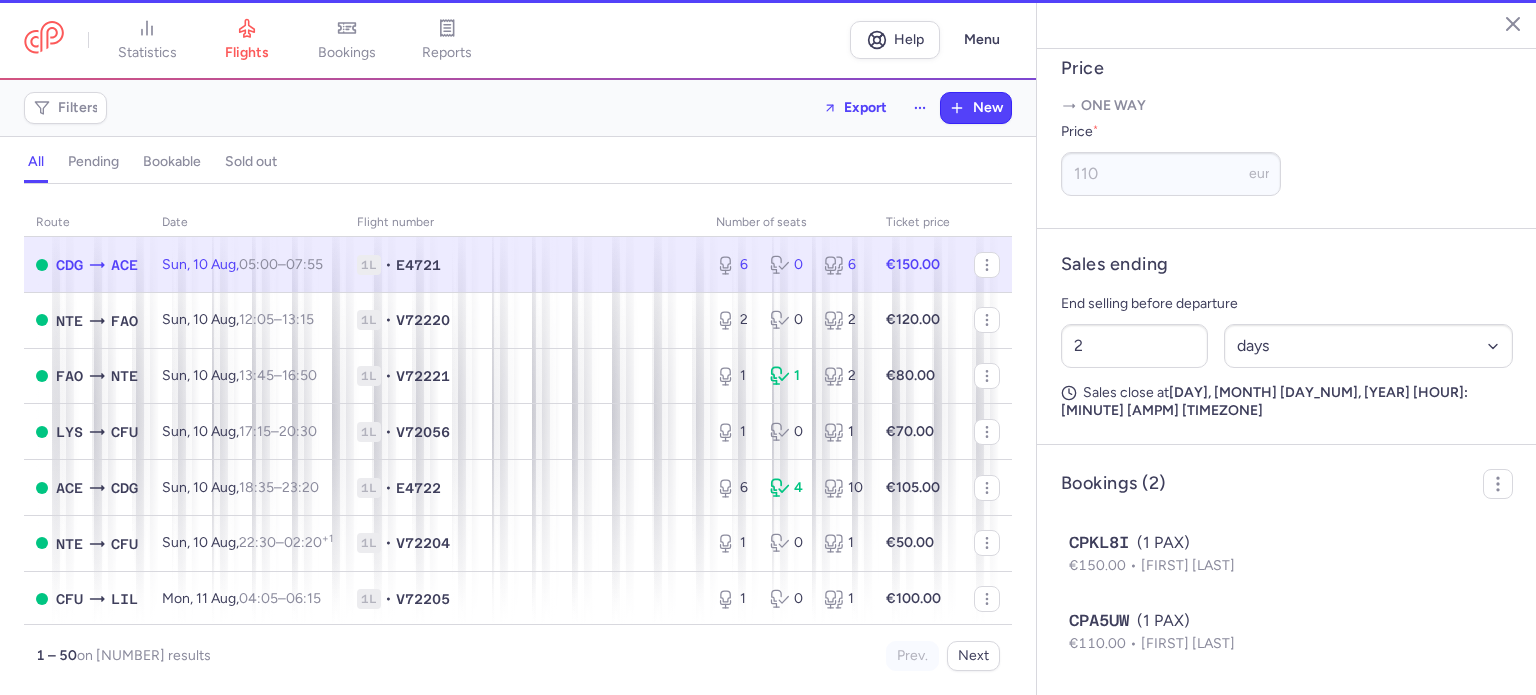 type on "4" 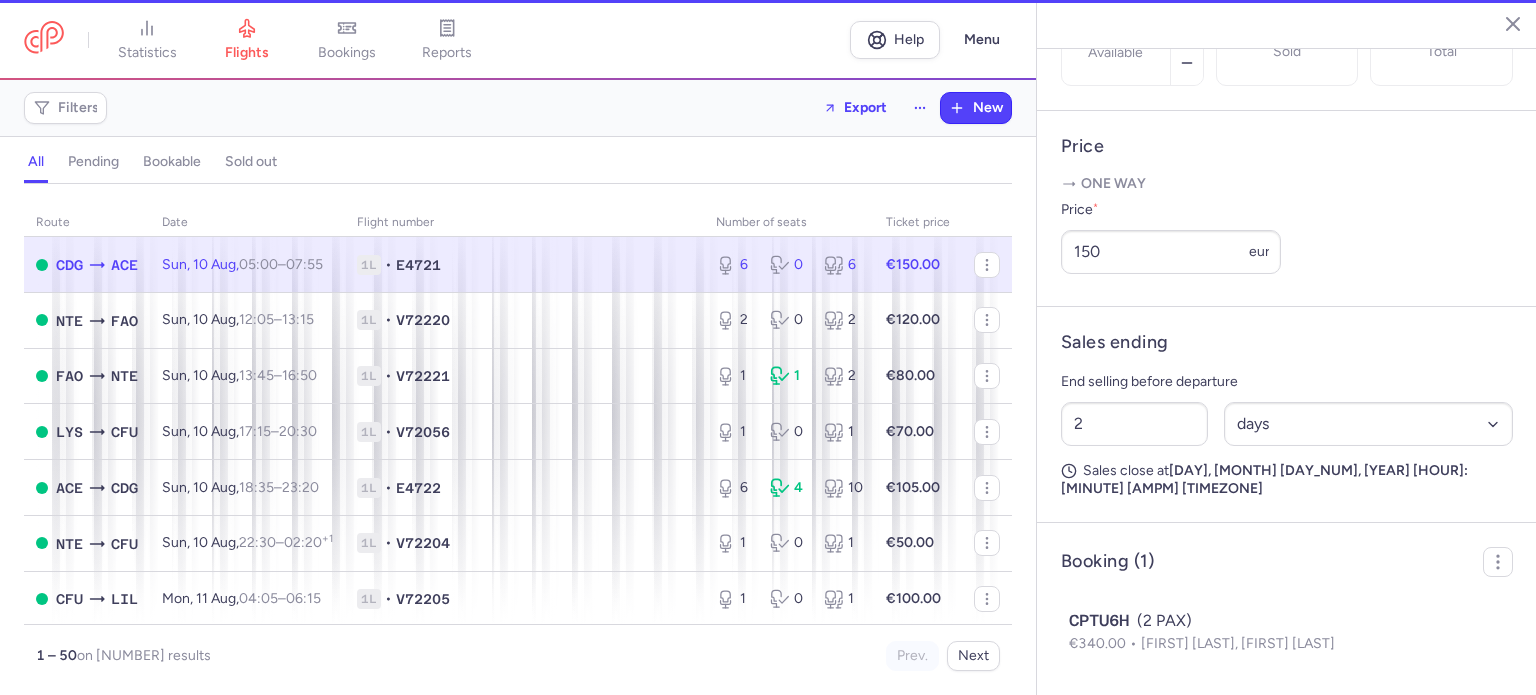 scroll, scrollTop: 735, scrollLeft: 0, axis: vertical 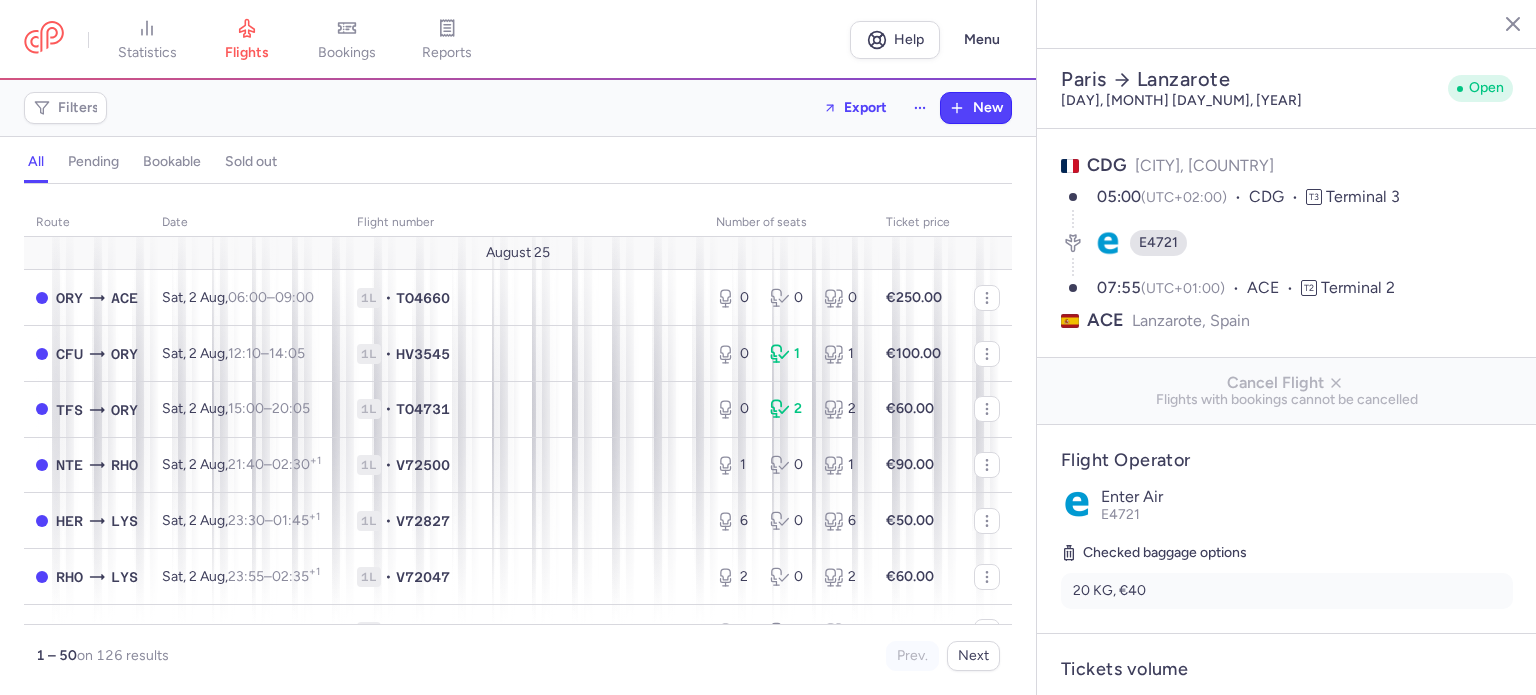 select on "days" 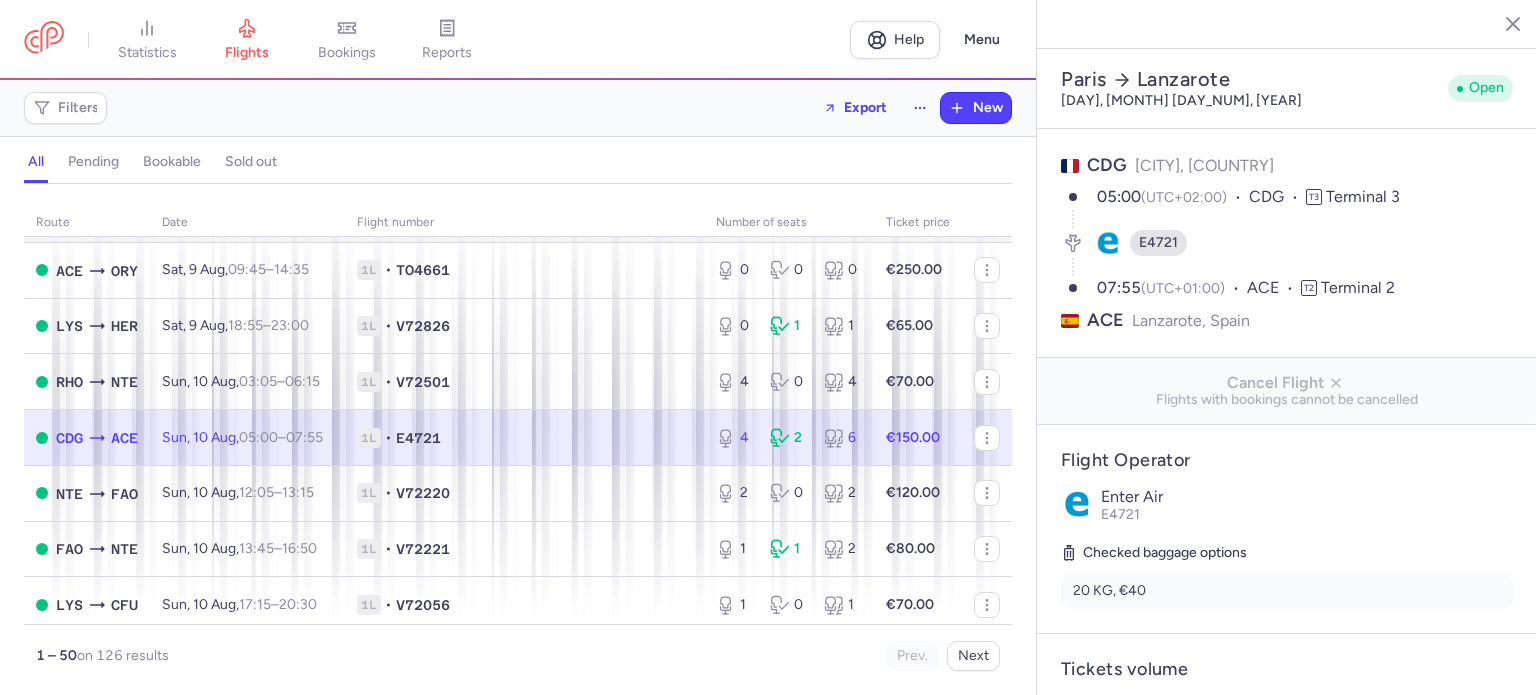 scroll, scrollTop: 2000, scrollLeft: 0, axis: vertical 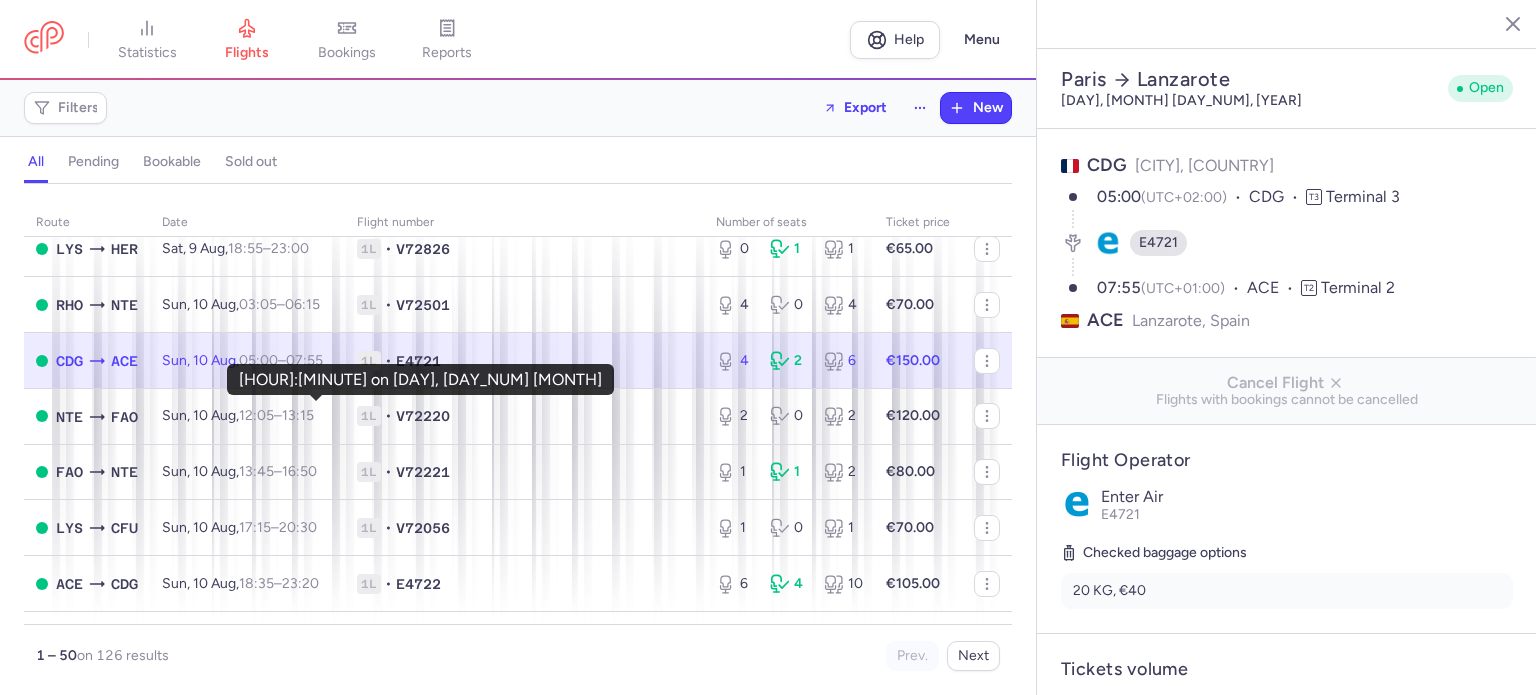 drag, startPoint x: 316, startPoint y: 415, endPoint x: 357, endPoint y: 413, distance: 41.04875 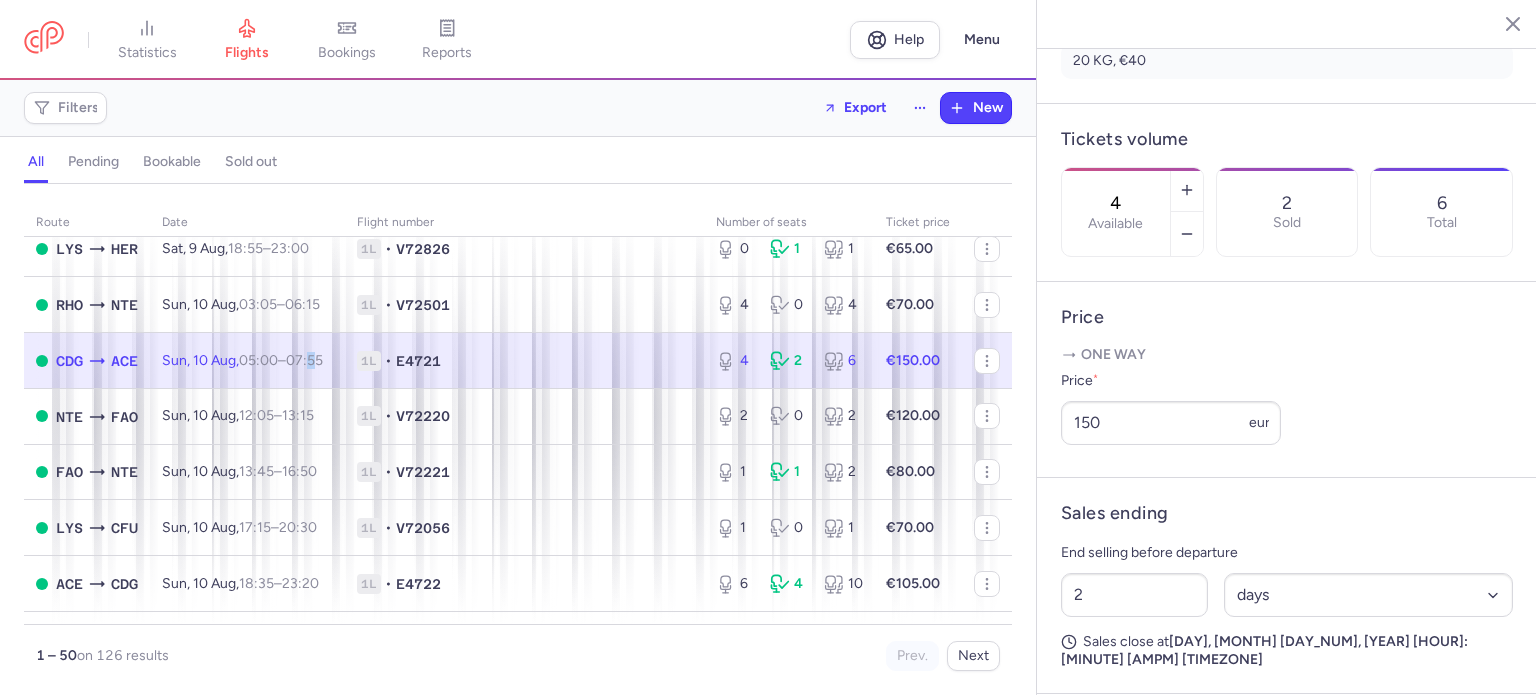 scroll, scrollTop: 735, scrollLeft: 0, axis: vertical 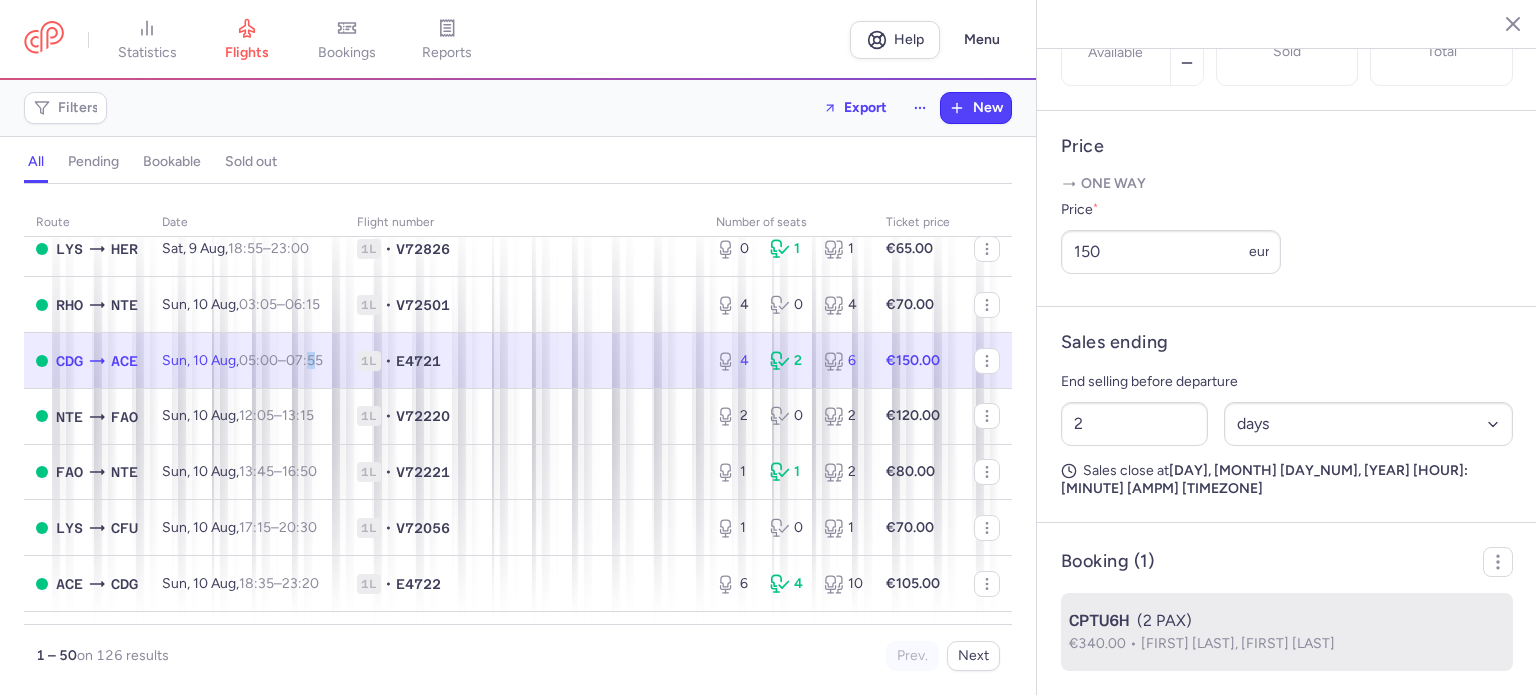 click on "[CODE] (2 PAX)" at bounding box center (1287, 621) 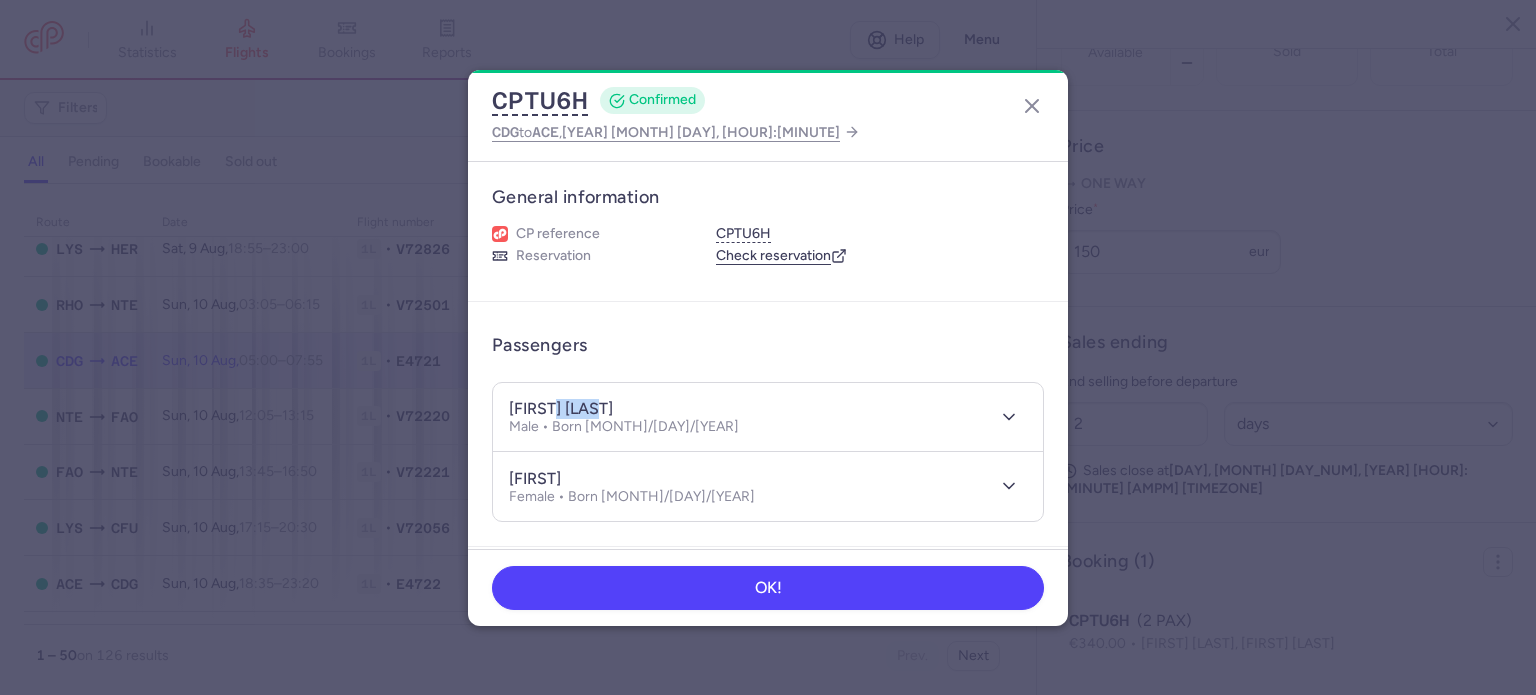 drag, startPoint x: 560, startPoint y: 403, endPoint x: 612, endPoint y: 409, distance: 52.34501 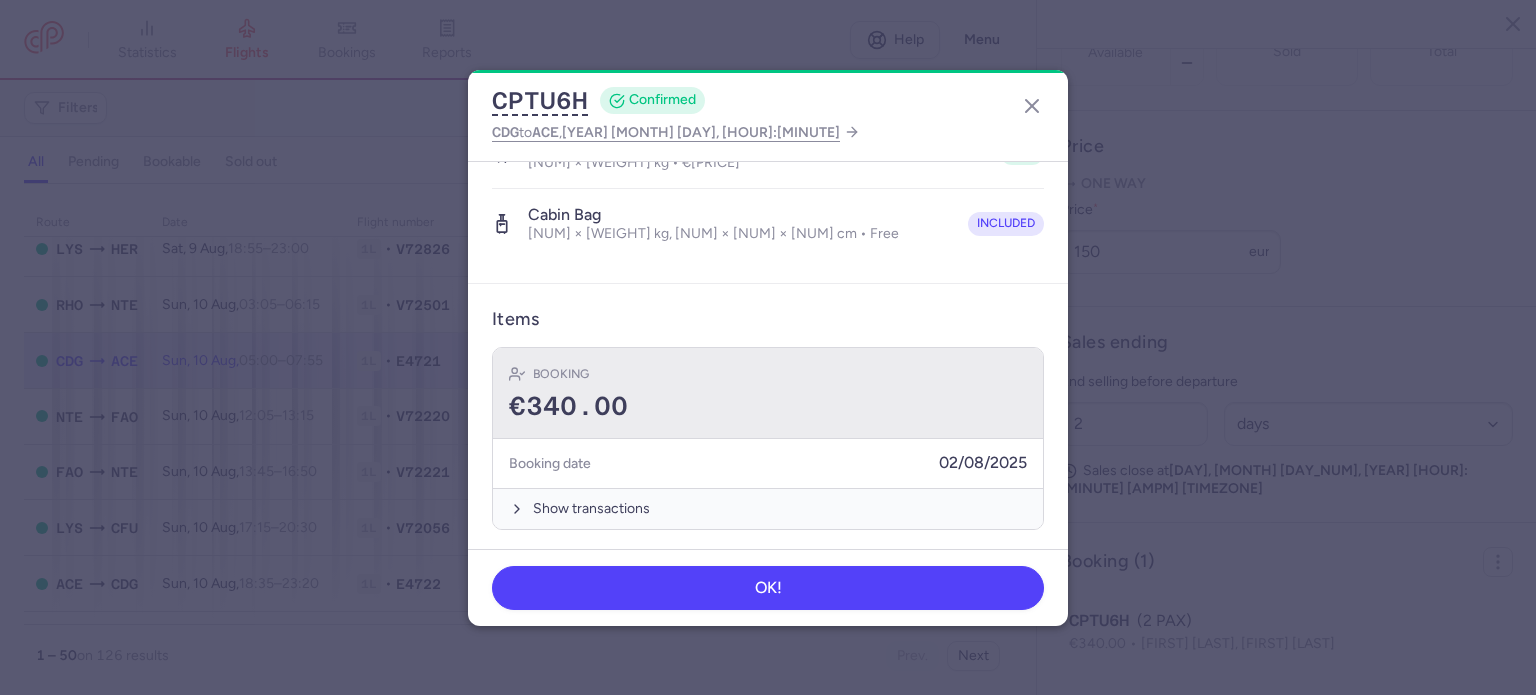 click on "€340.00" at bounding box center [768, 407] 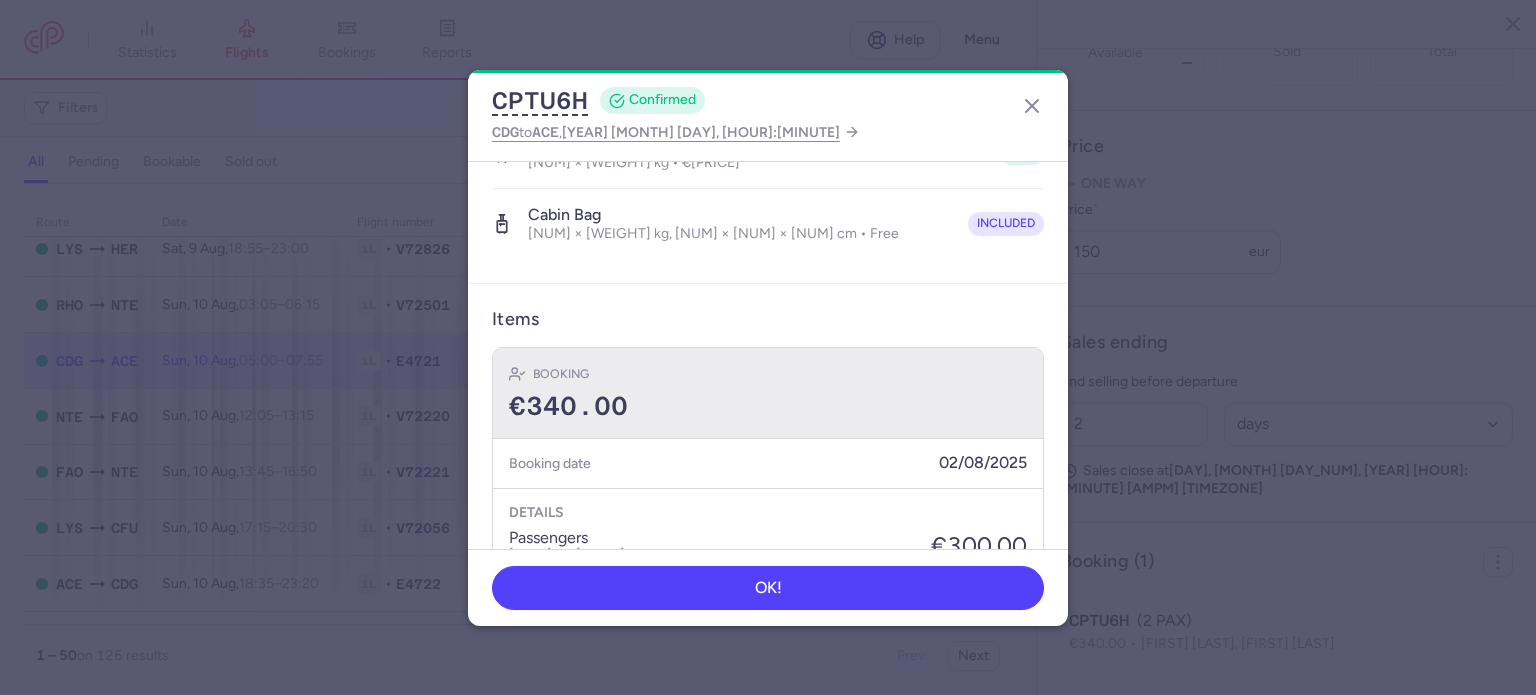 scroll, scrollTop: 692, scrollLeft: 0, axis: vertical 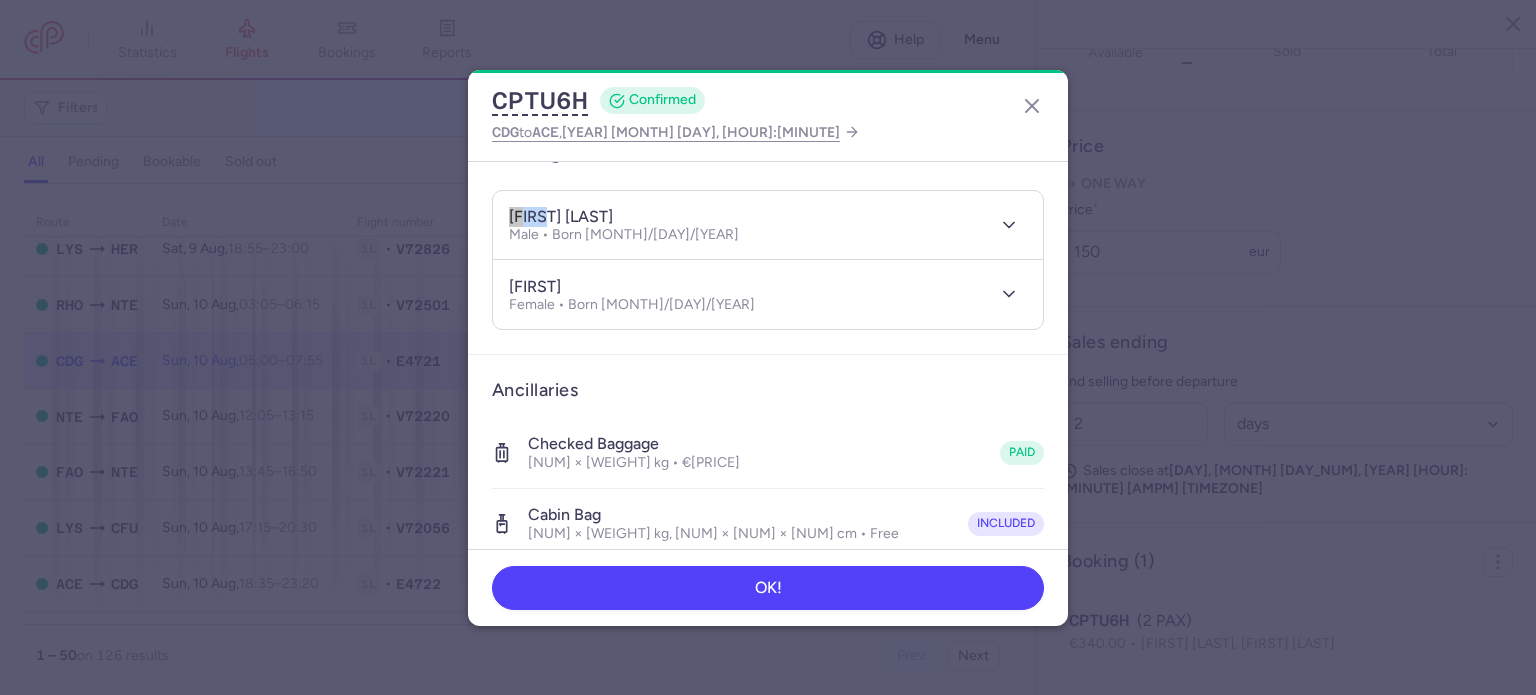 drag, startPoint x: 553, startPoint y: 215, endPoint x: 450, endPoint y: 212, distance: 103.04368 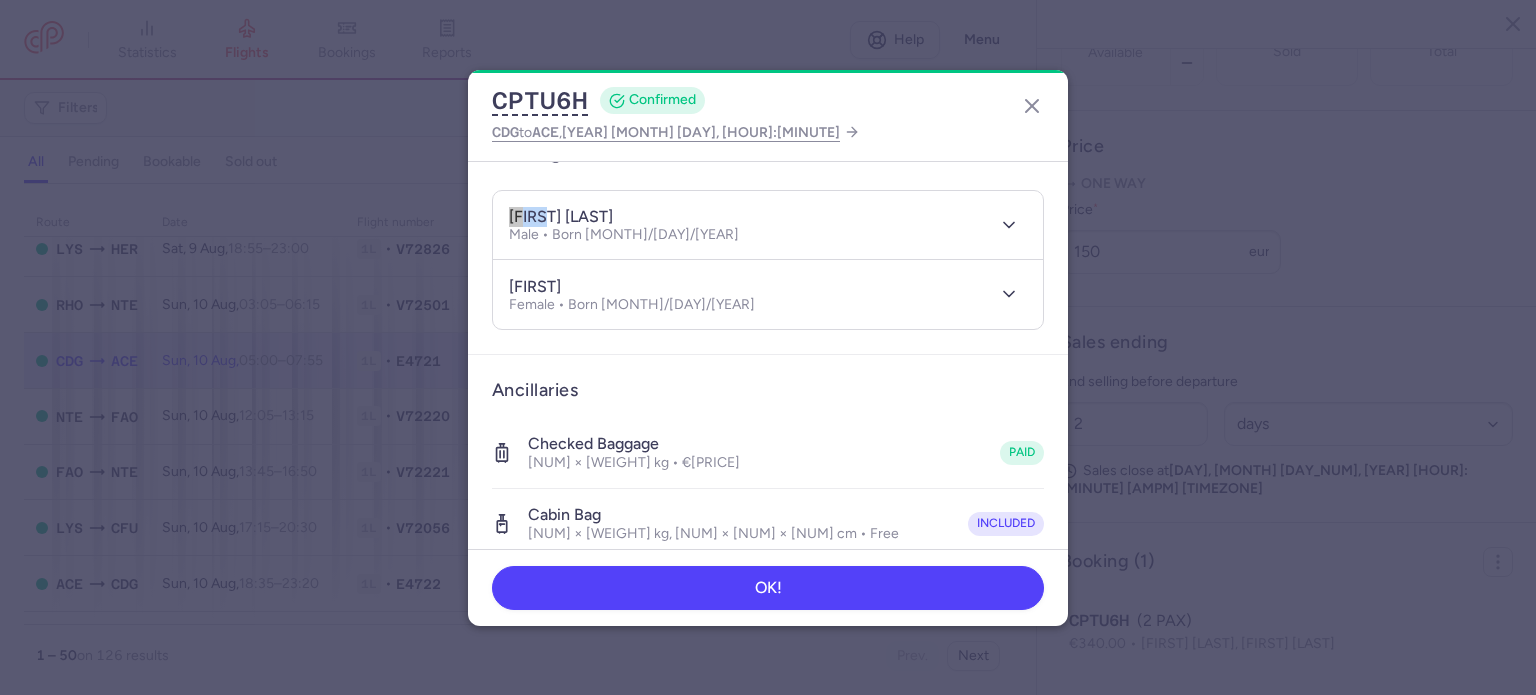 copy on "[FIRST]" 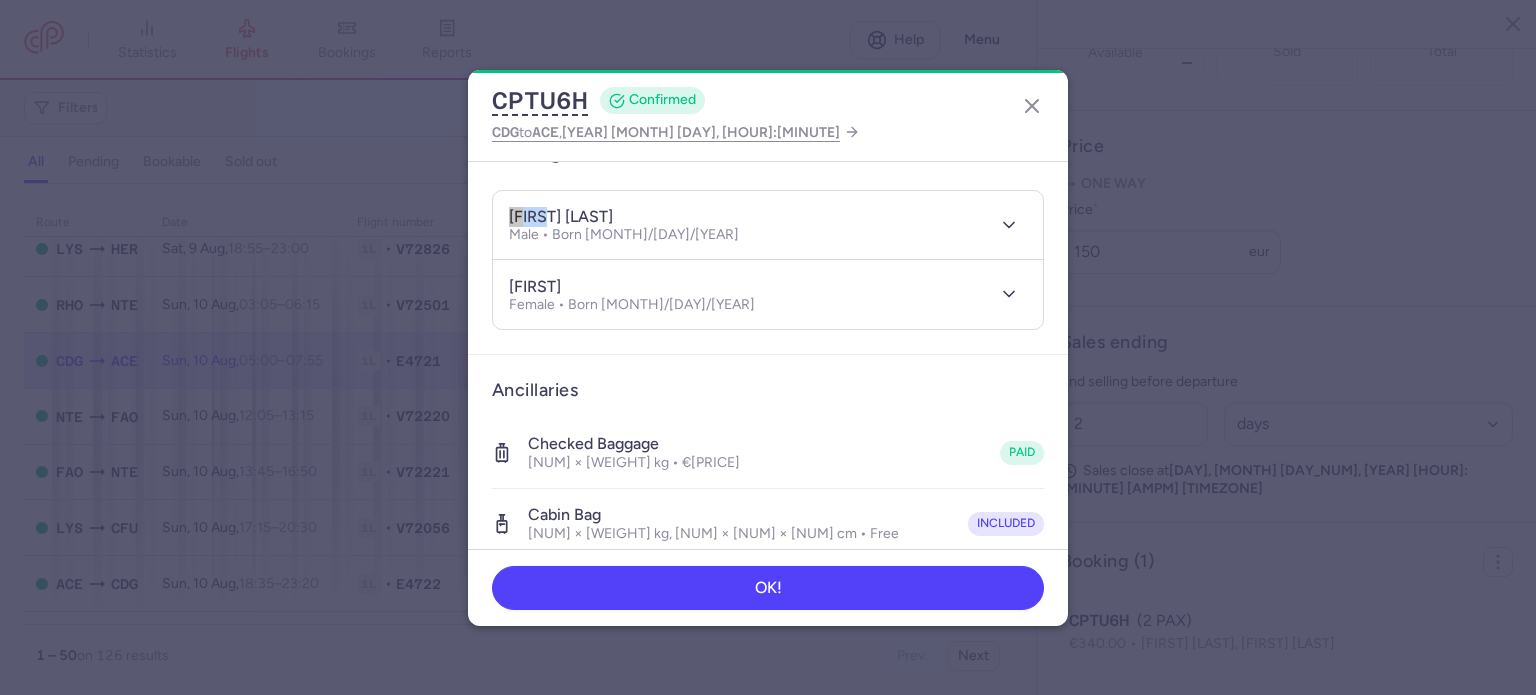 drag, startPoint x: 568, startPoint y: 288, endPoint x: 620, endPoint y: 281, distance: 52.46904 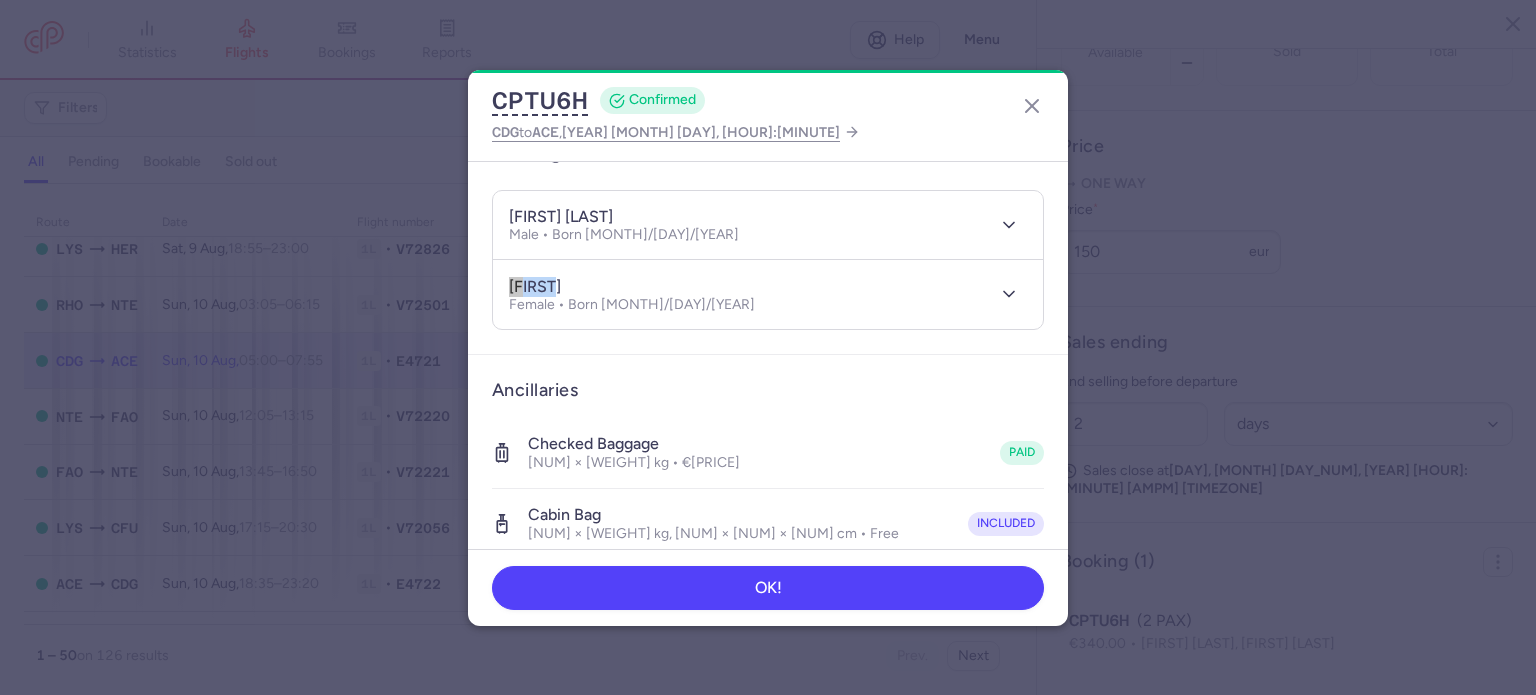 drag, startPoint x: 560, startPoint y: 282, endPoint x: 424, endPoint y: 279, distance: 136.03308 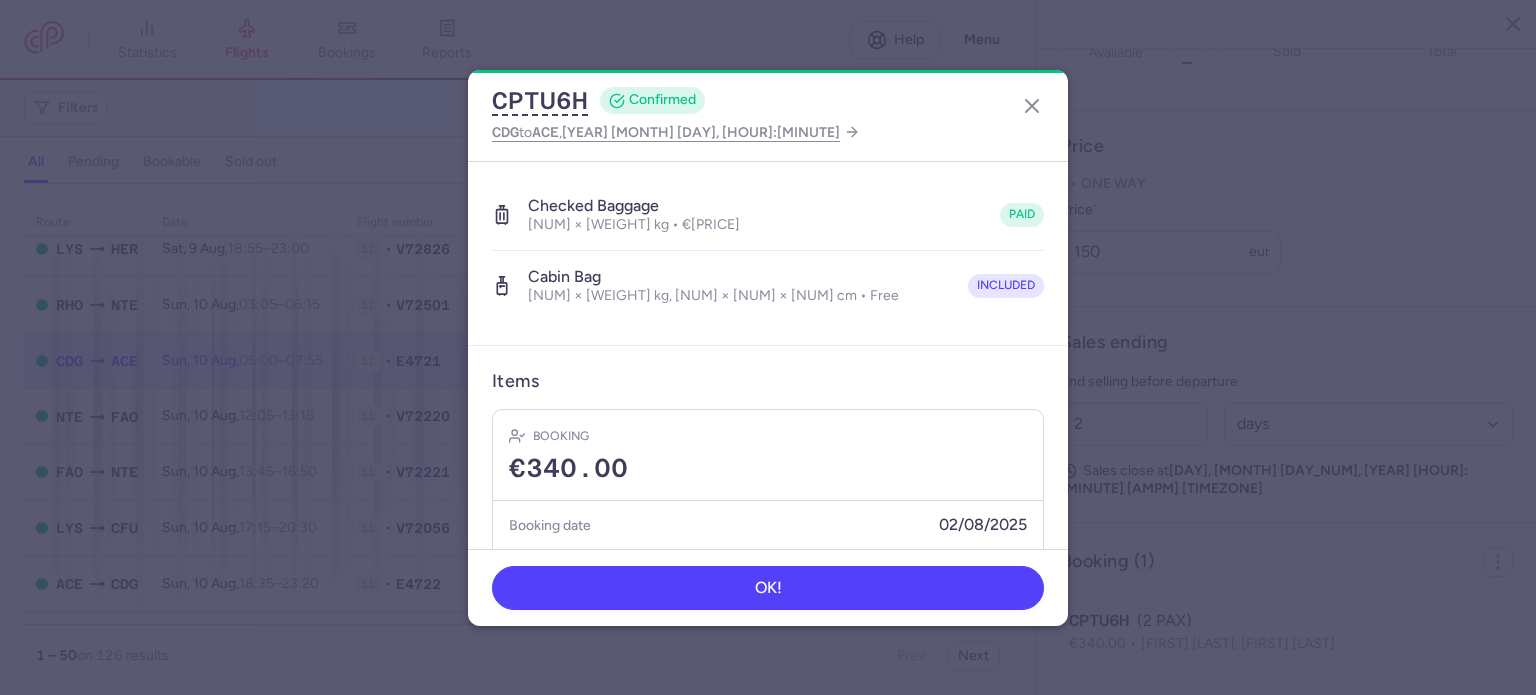 scroll, scrollTop: 292, scrollLeft: 0, axis: vertical 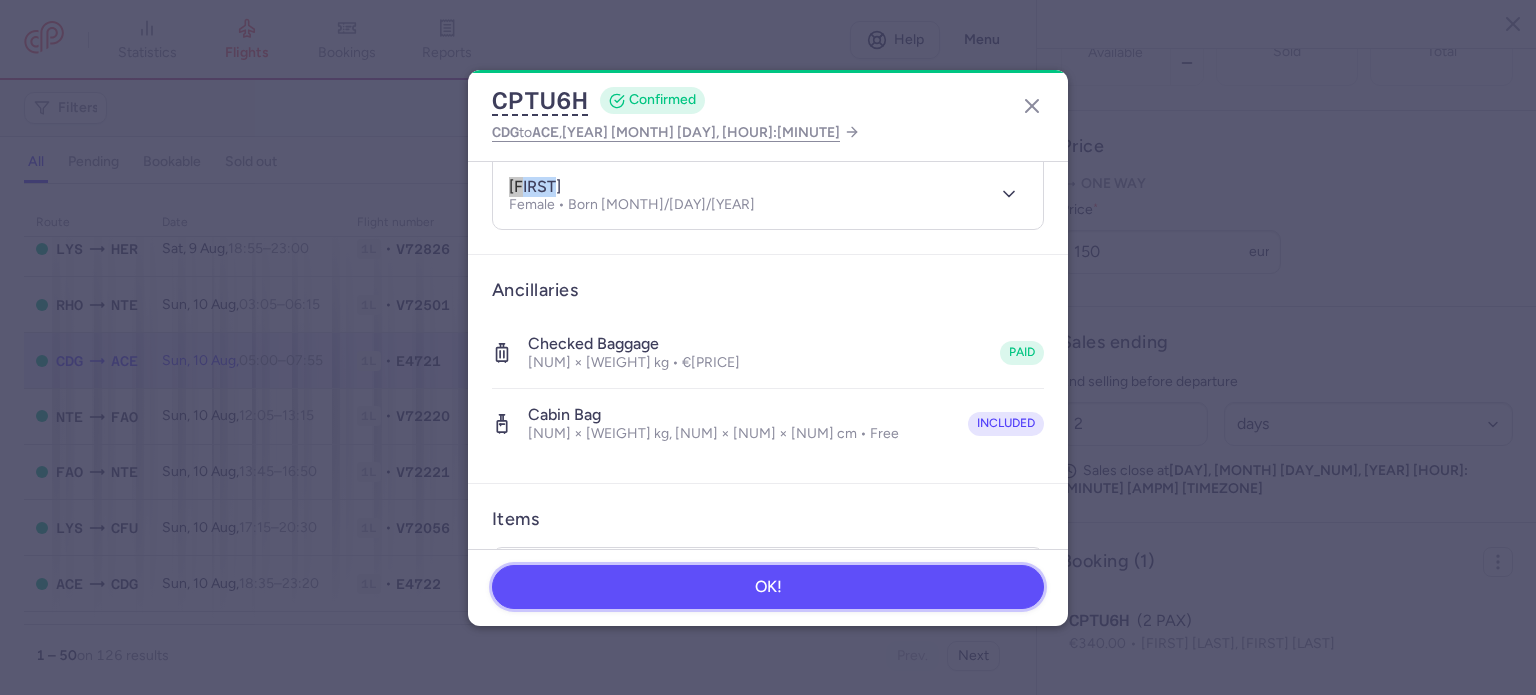 click on "OK!" at bounding box center [768, 587] 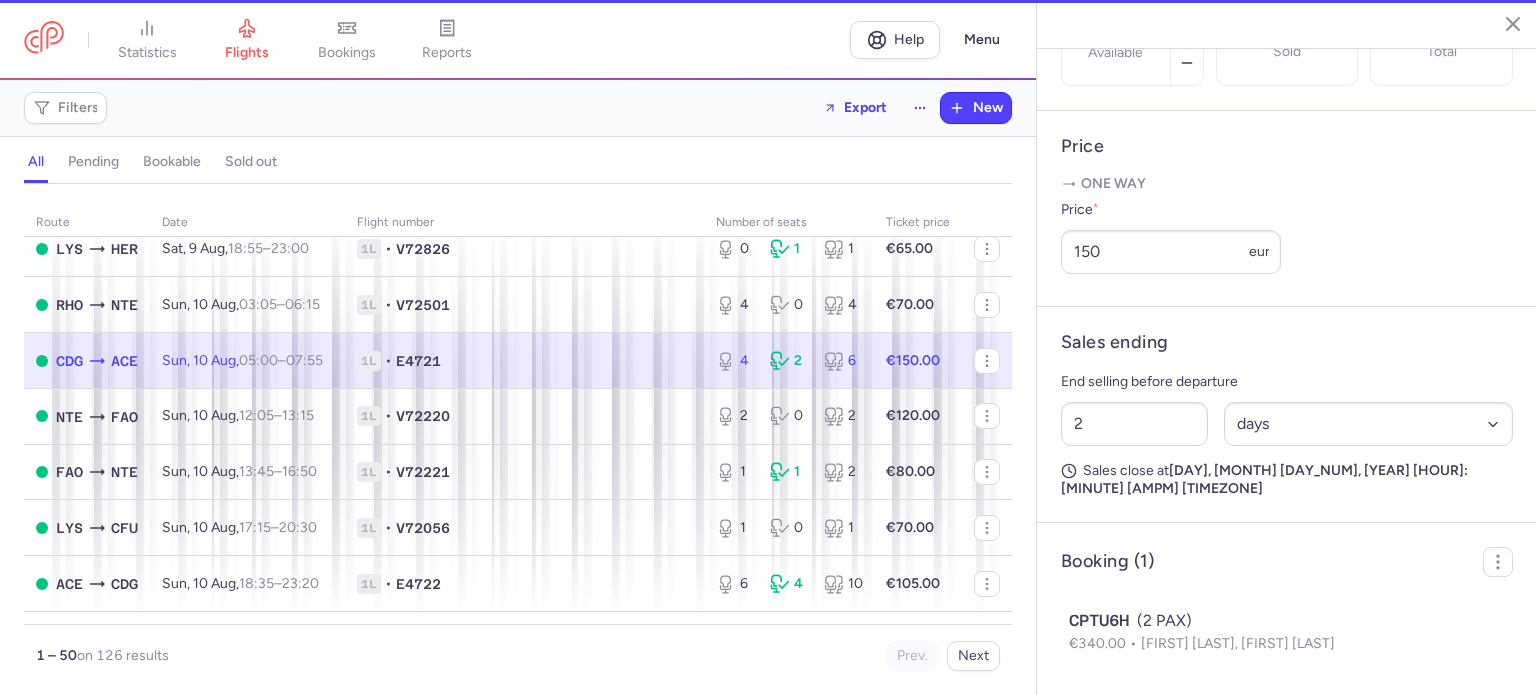 scroll, scrollTop: 2496, scrollLeft: 0, axis: vertical 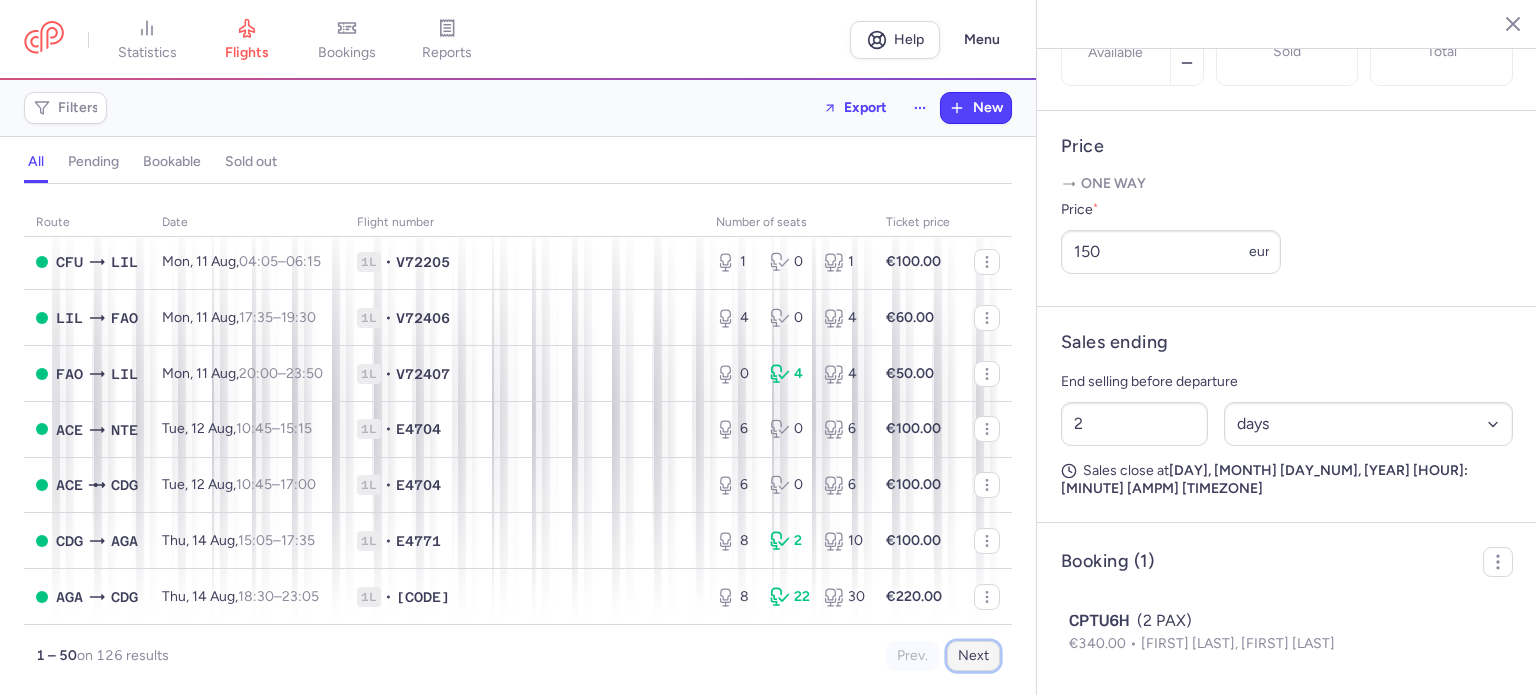 click on "Next" at bounding box center (973, 656) 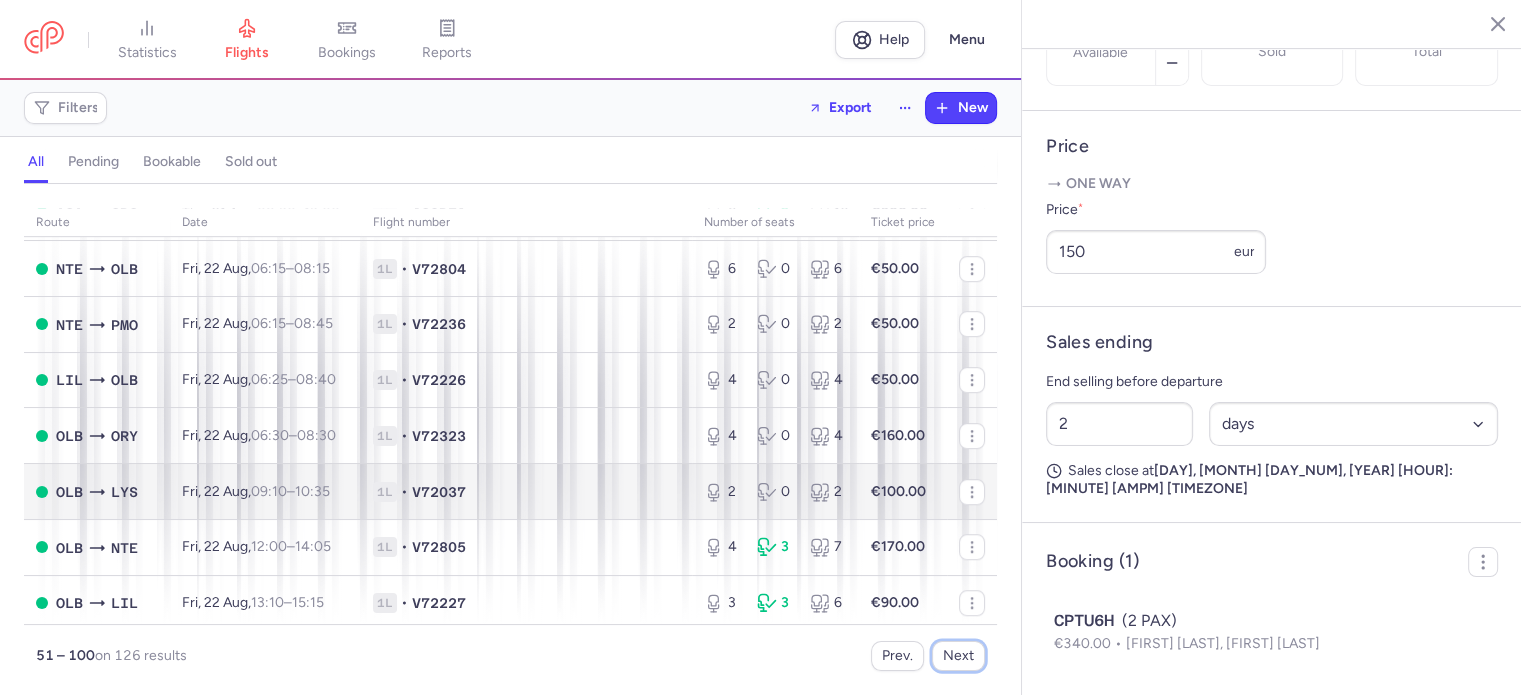 scroll, scrollTop: 1300, scrollLeft: 0, axis: vertical 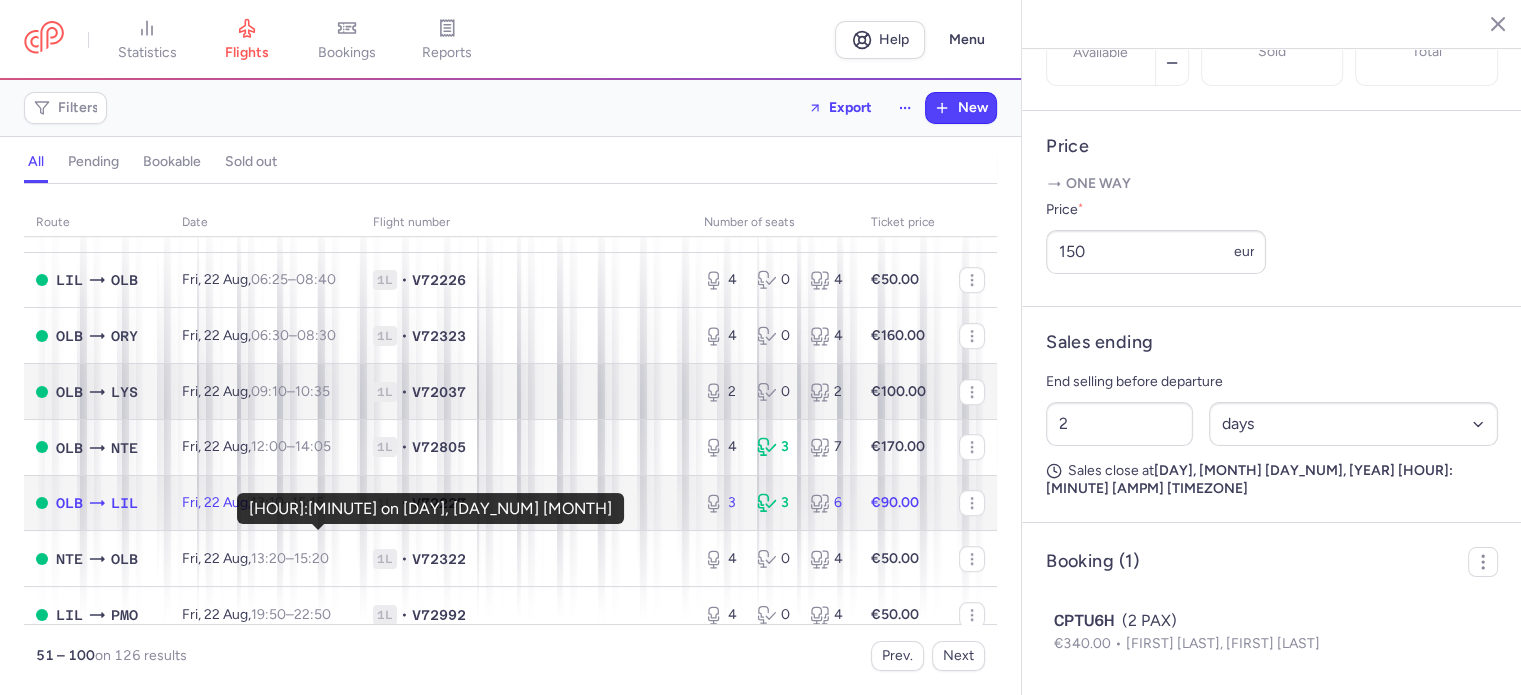 click on "[HOUR]:[MINUTE] +0" at bounding box center [308, 502] 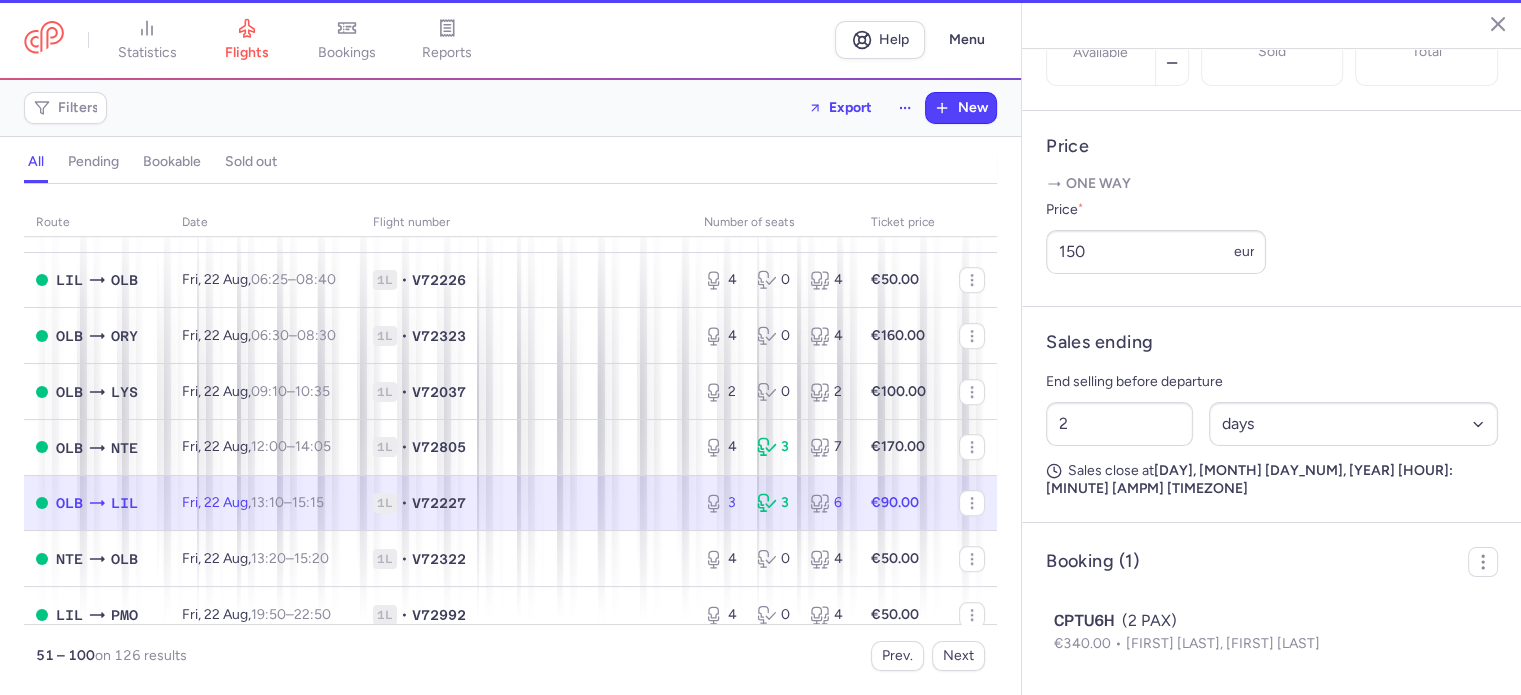 type on "3" 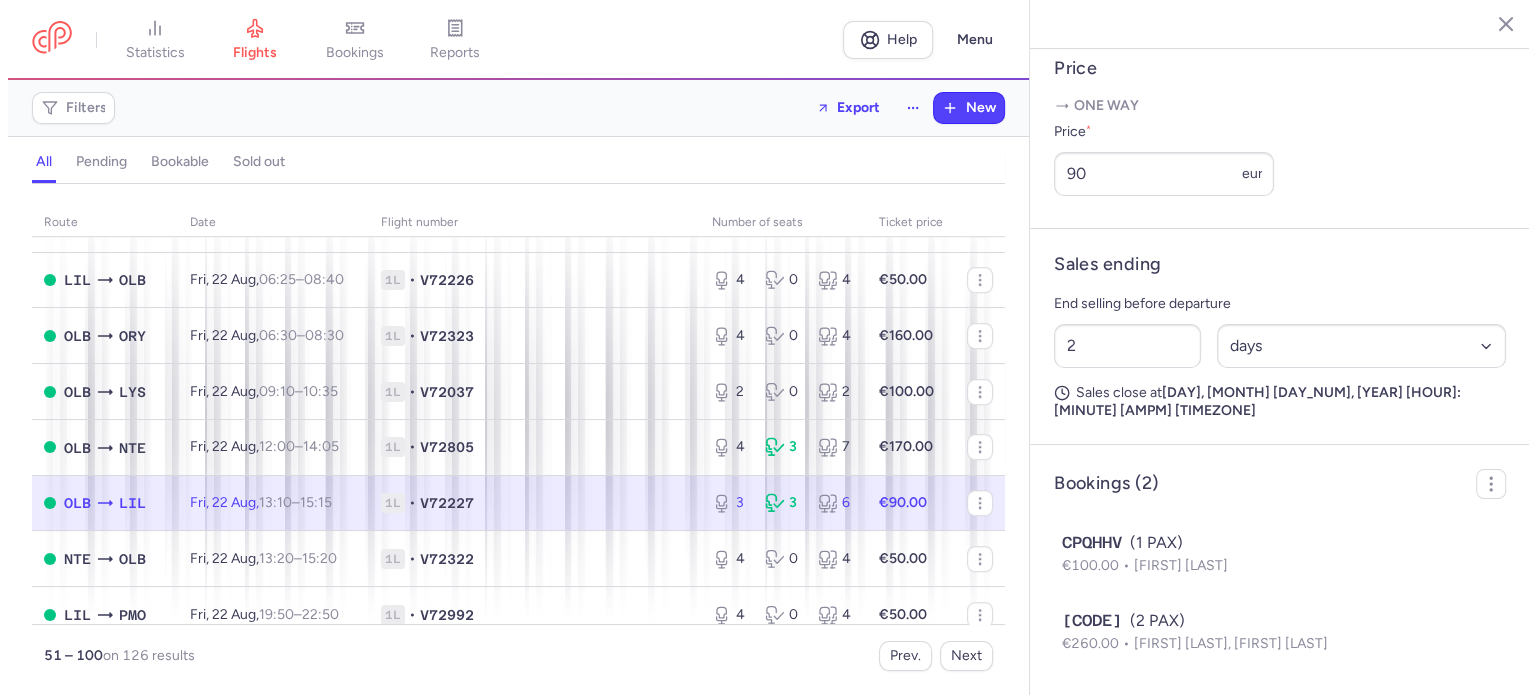 scroll, scrollTop: 813, scrollLeft: 0, axis: vertical 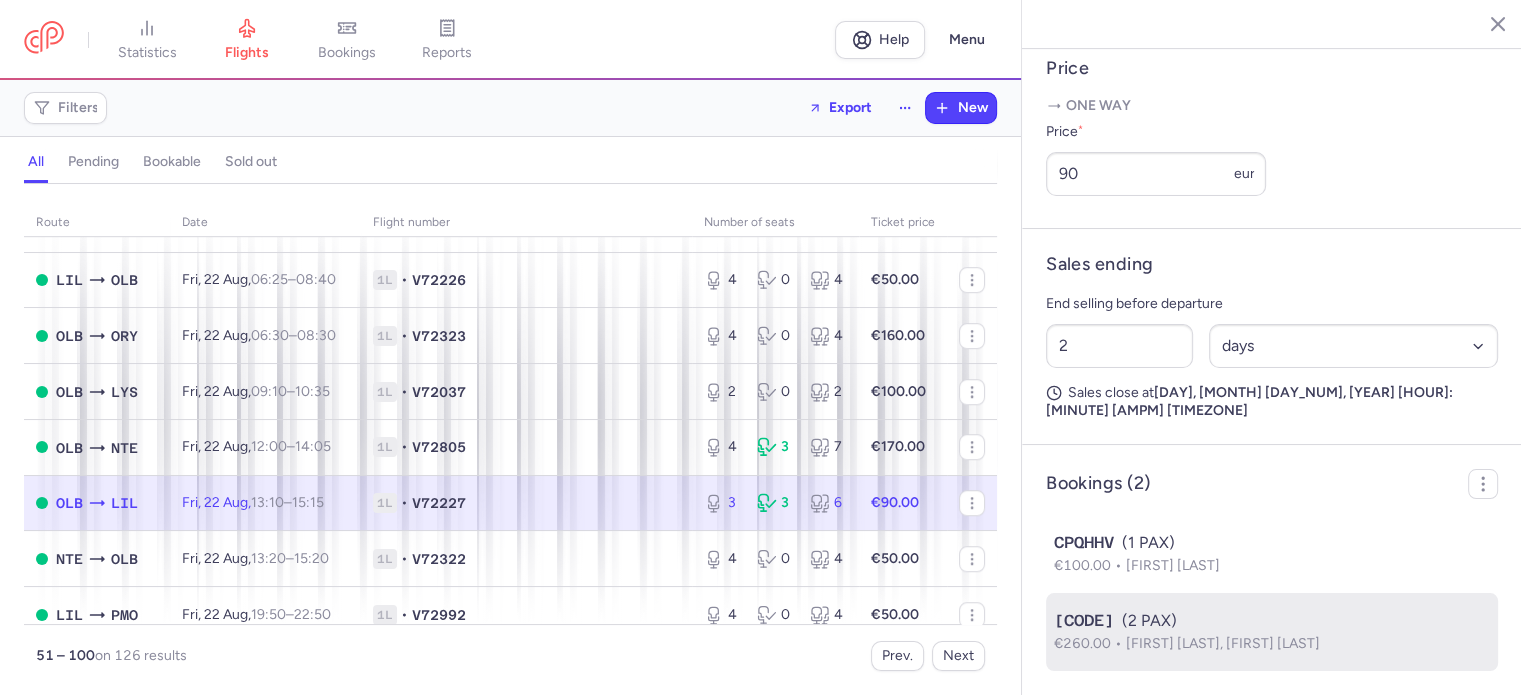 click on "[CODE] (2 PAX)" at bounding box center [1272, 621] 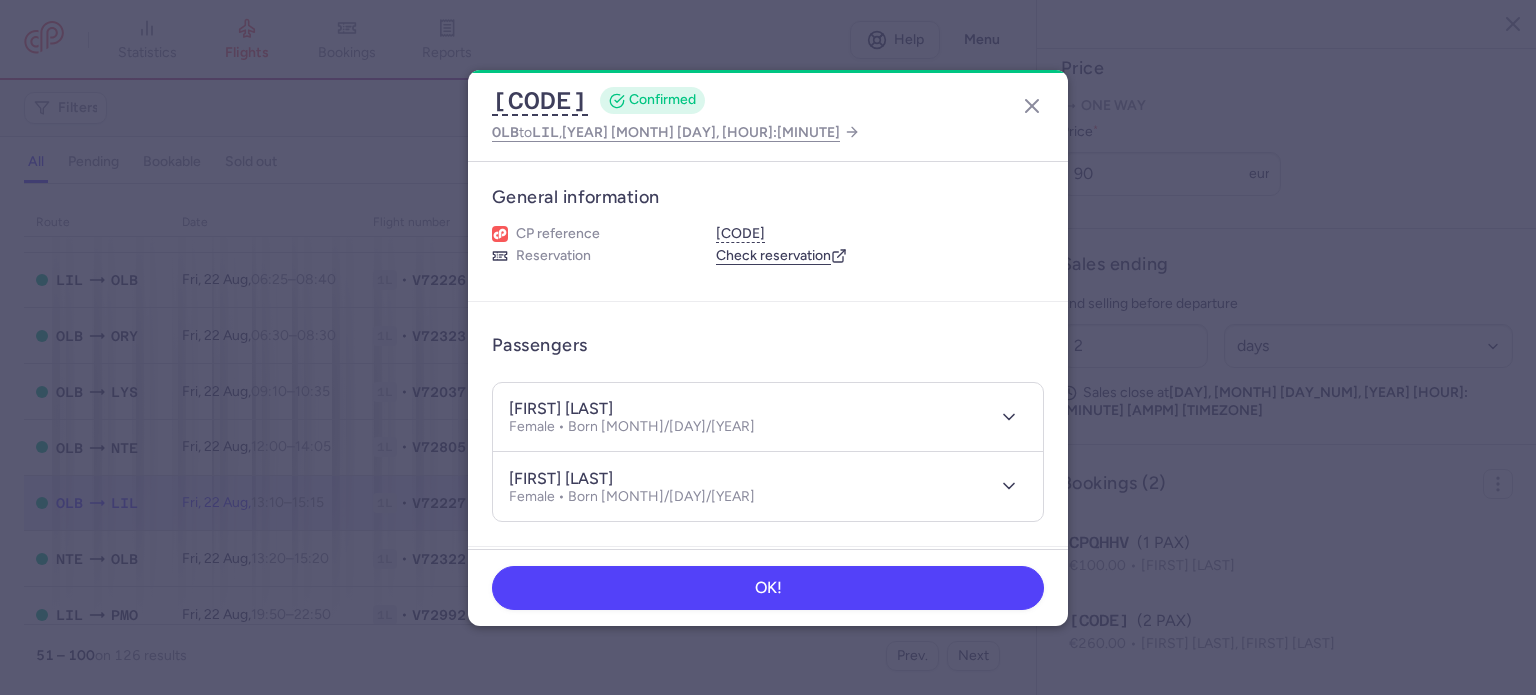 drag, startPoint x: 568, startPoint y: 408, endPoint x: 681, endPoint y: 405, distance: 113.03982 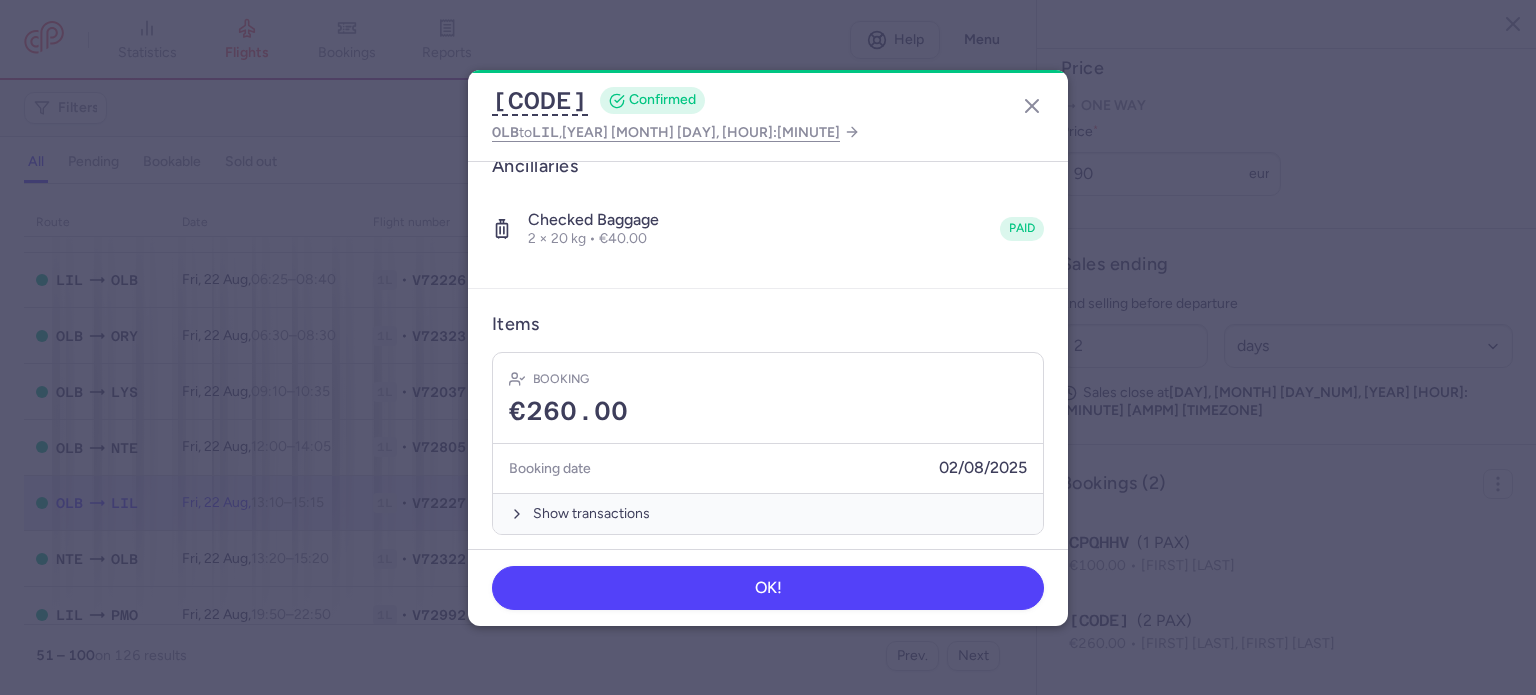 scroll, scrollTop: 421, scrollLeft: 0, axis: vertical 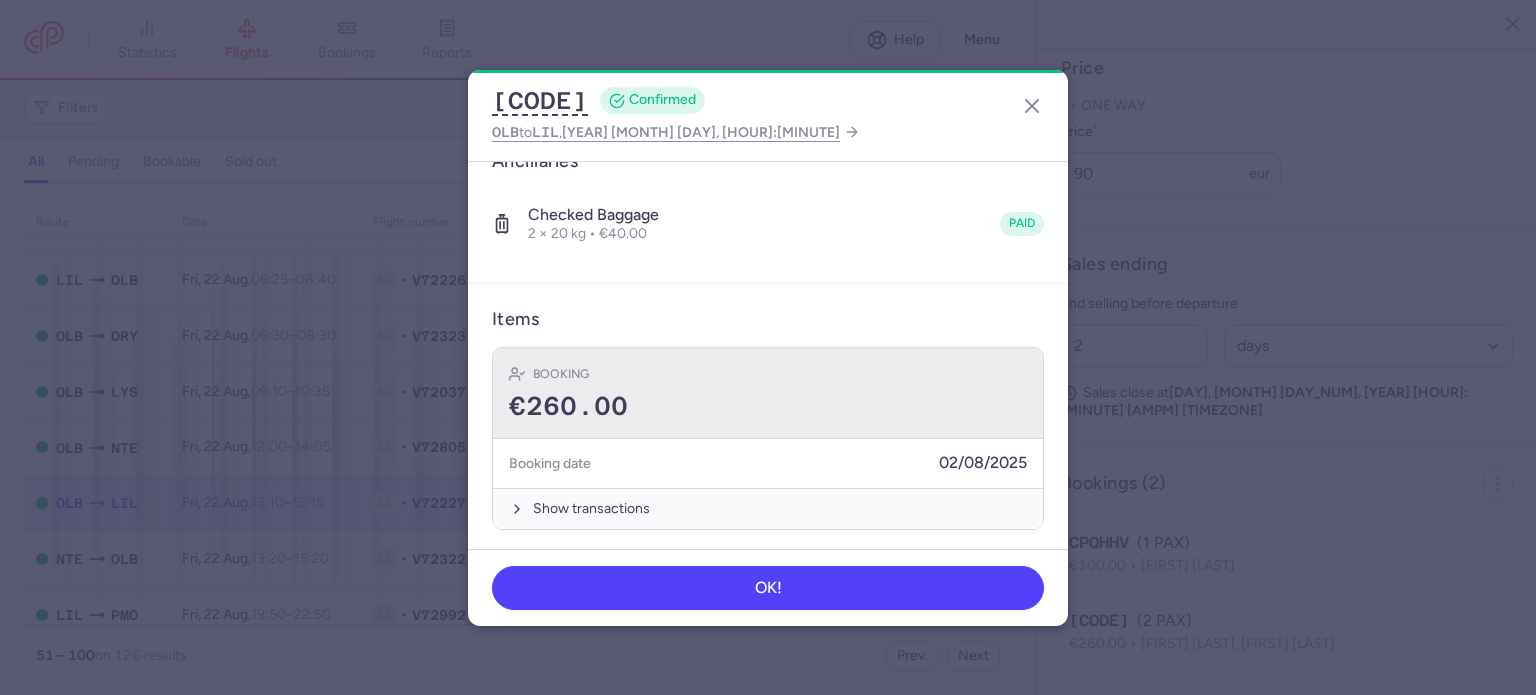 click on "€260.00" at bounding box center [768, 407] 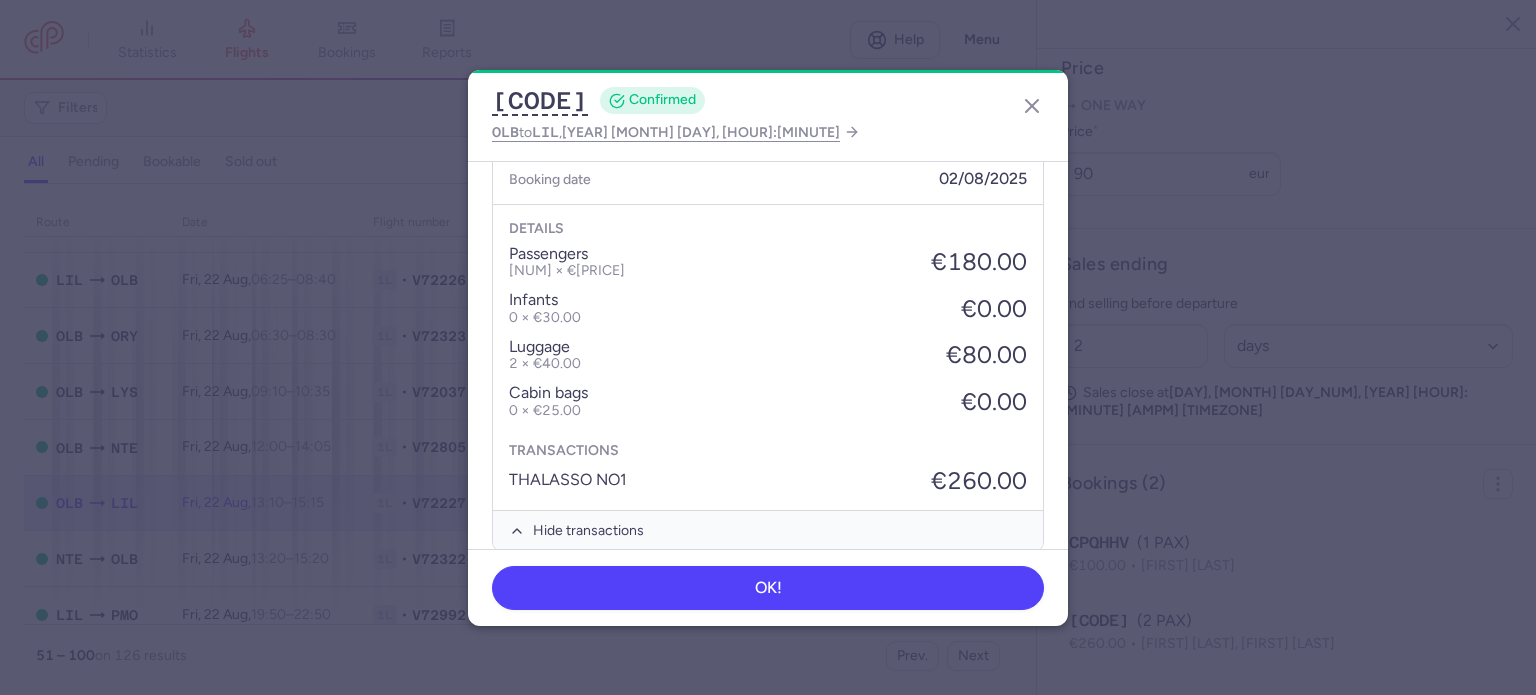scroll, scrollTop: 721, scrollLeft: 0, axis: vertical 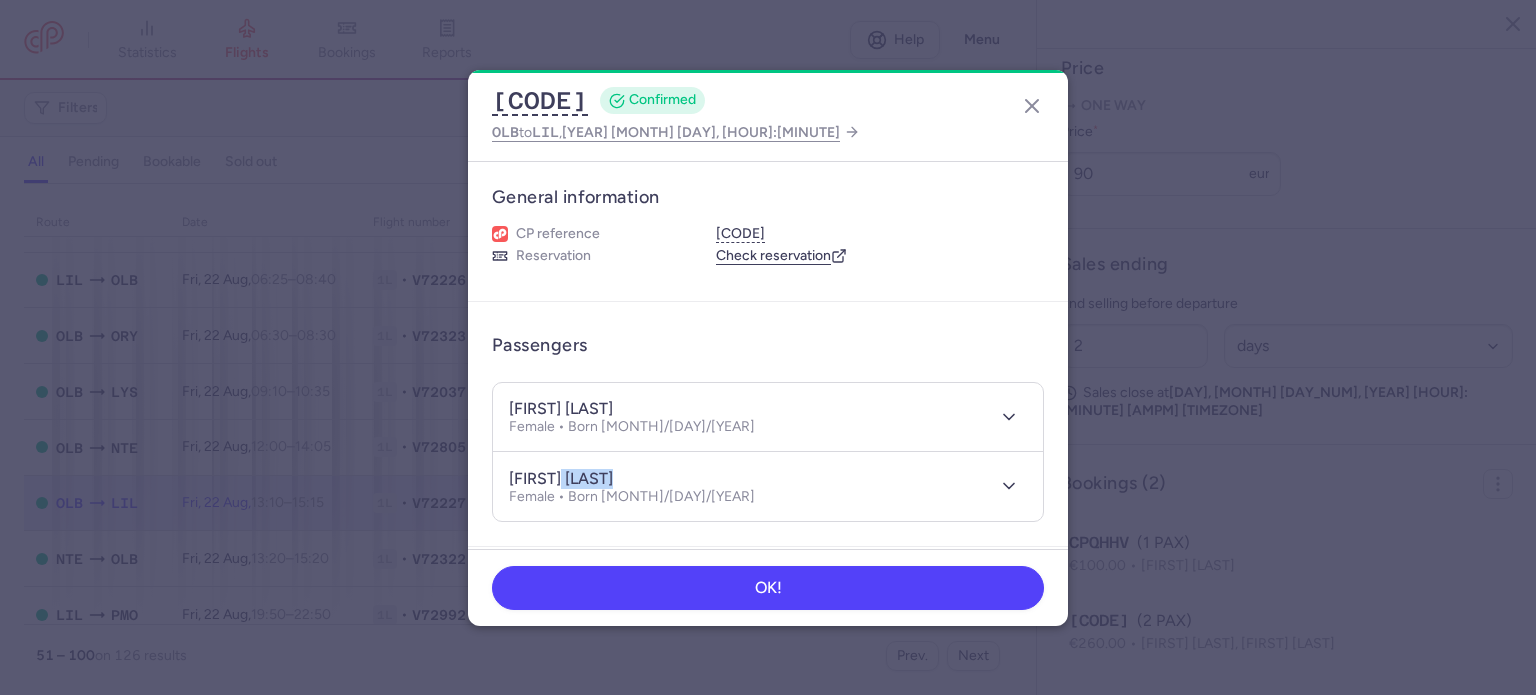 drag, startPoint x: 559, startPoint y: 473, endPoint x: 623, endPoint y: 467, distance: 64.28063 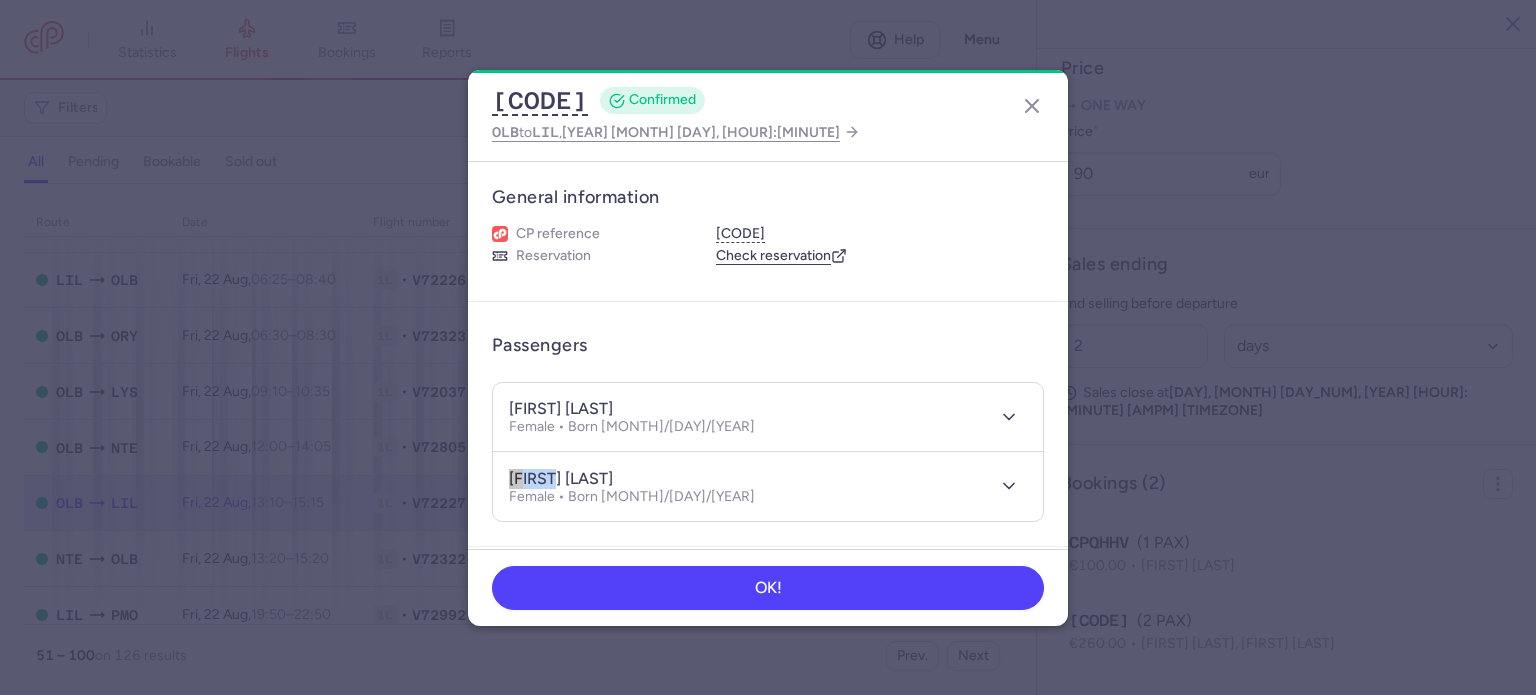 drag, startPoint x: 552, startPoint y: 468, endPoint x: 468, endPoint y: 468, distance: 84 